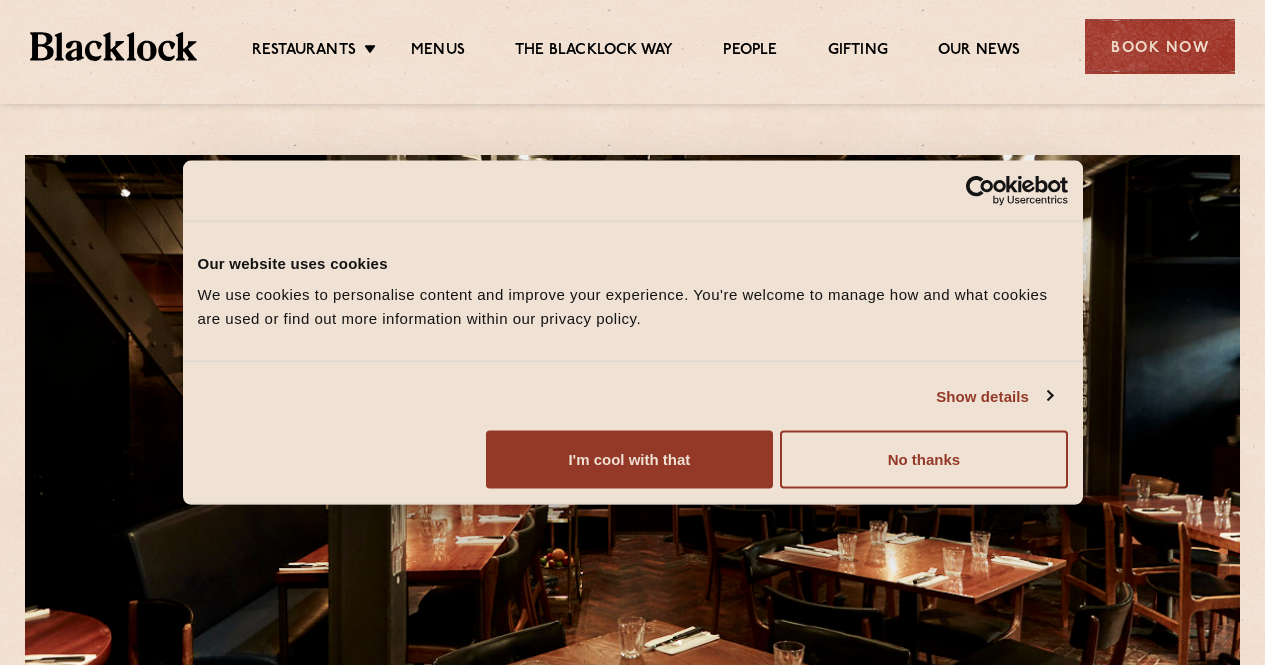 scroll, scrollTop: 161, scrollLeft: 0, axis: vertical 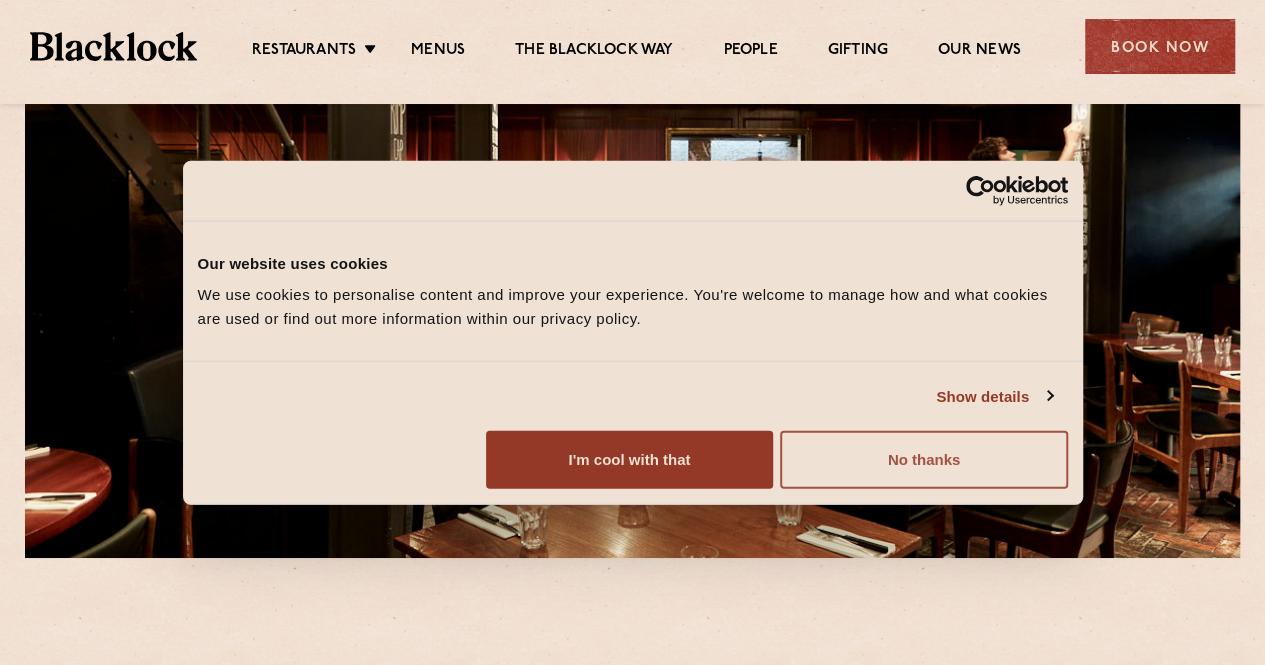 click on "No thanks" at bounding box center (923, 460) 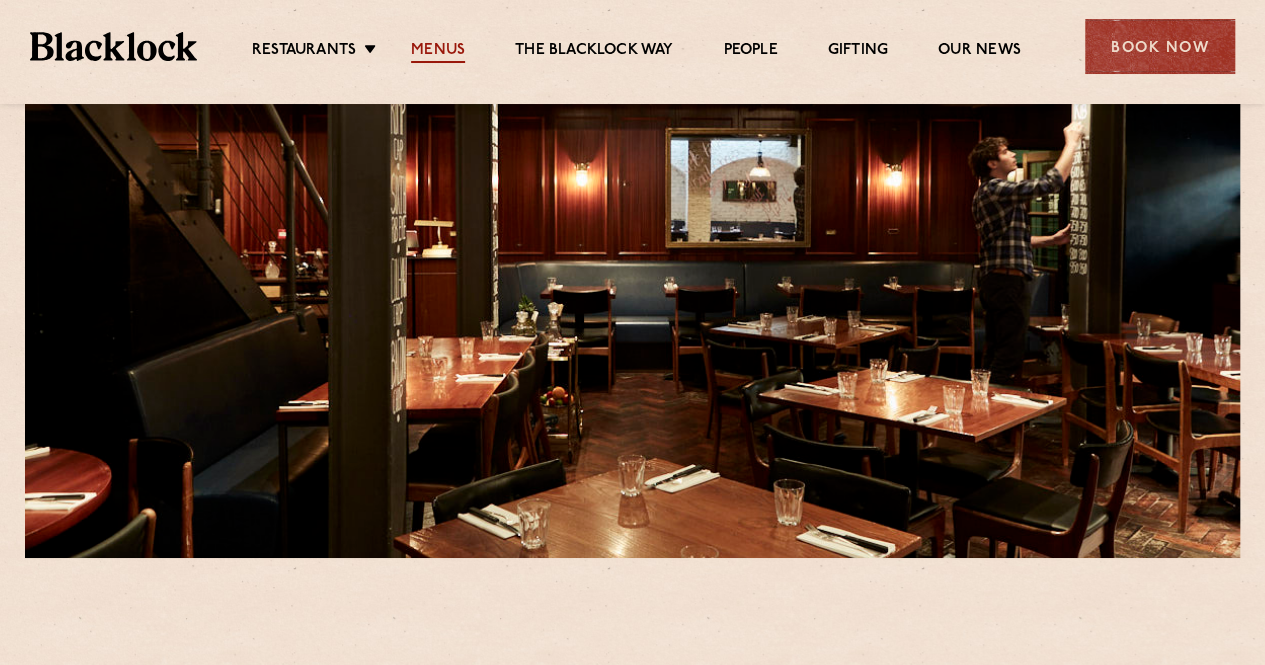 click on "Menus" at bounding box center [438, 52] 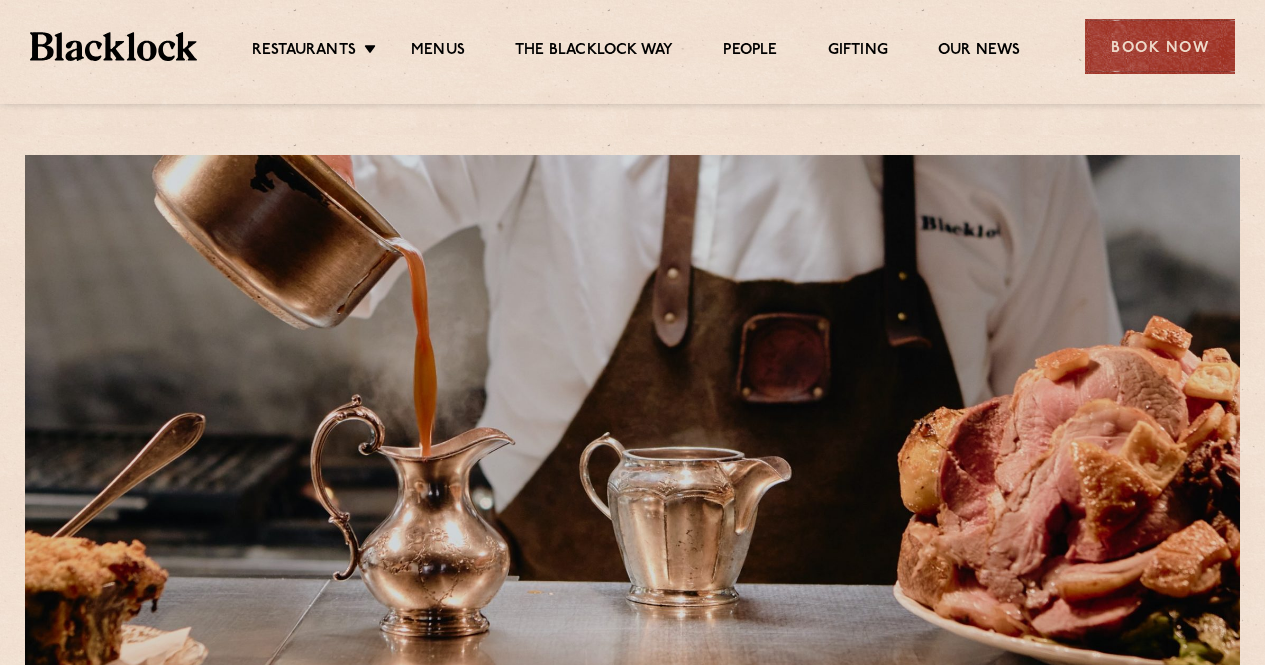 scroll, scrollTop: 0, scrollLeft: 0, axis: both 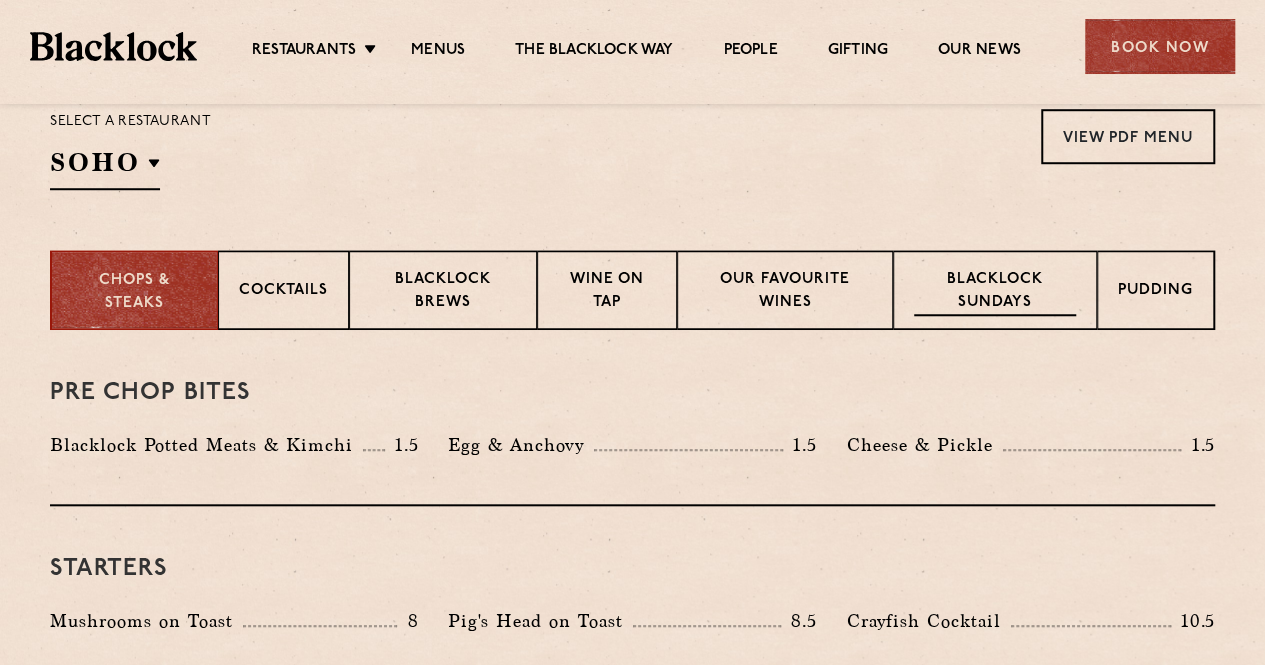 click on "Blacklock Sundays" at bounding box center (995, 292) 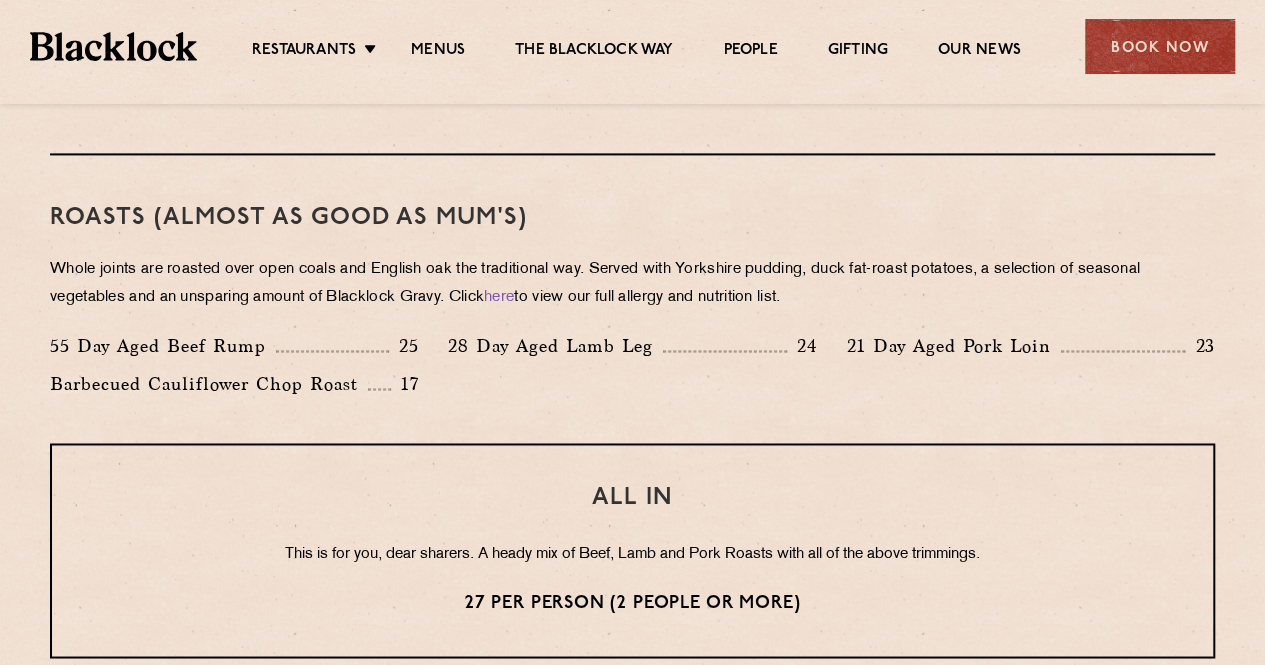 scroll, scrollTop: 1388, scrollLeft: 0, axis: vertical 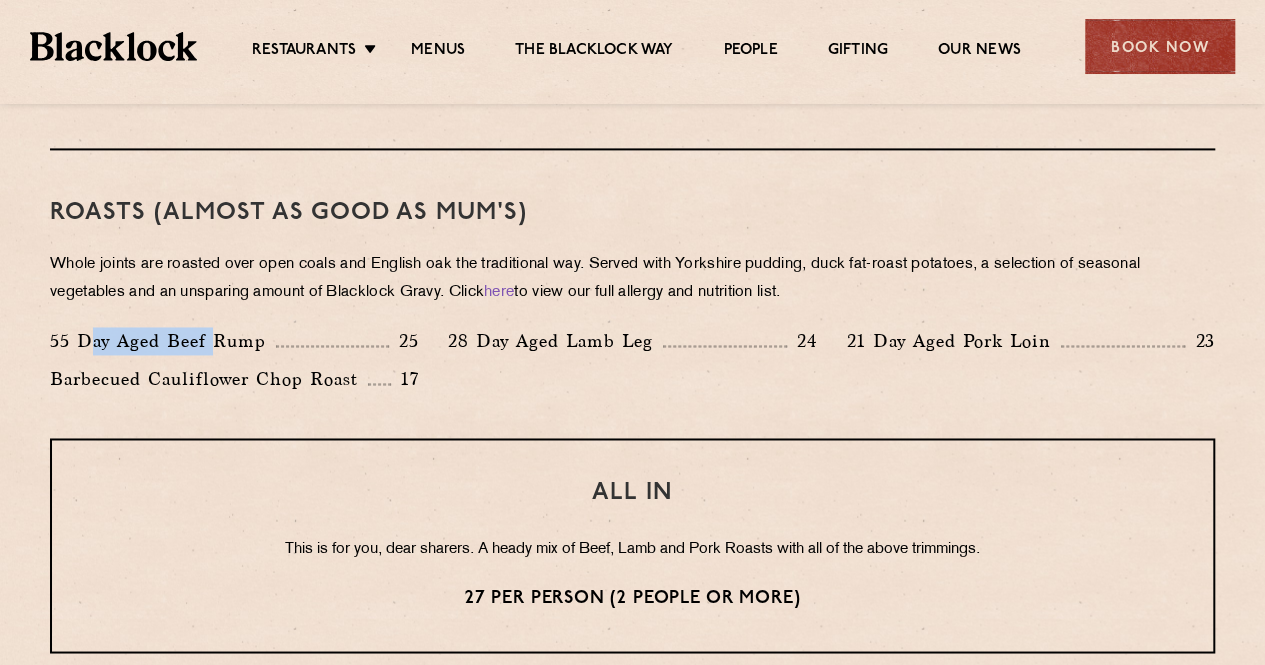 drag, startPoint x: 91, startPoint y: 342, endPoint x: 236, endPoint y: 345, distance: 145.03104 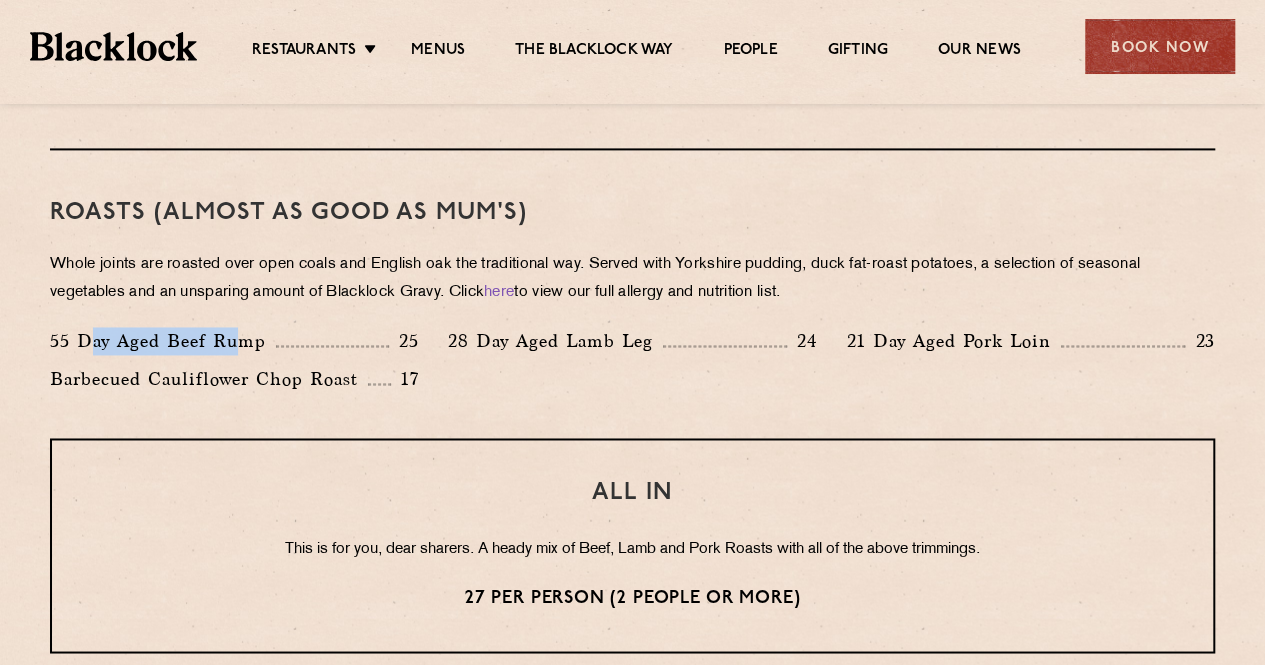 click on "55 Day Aged Beef Rump" at bounding box center [163, 341] 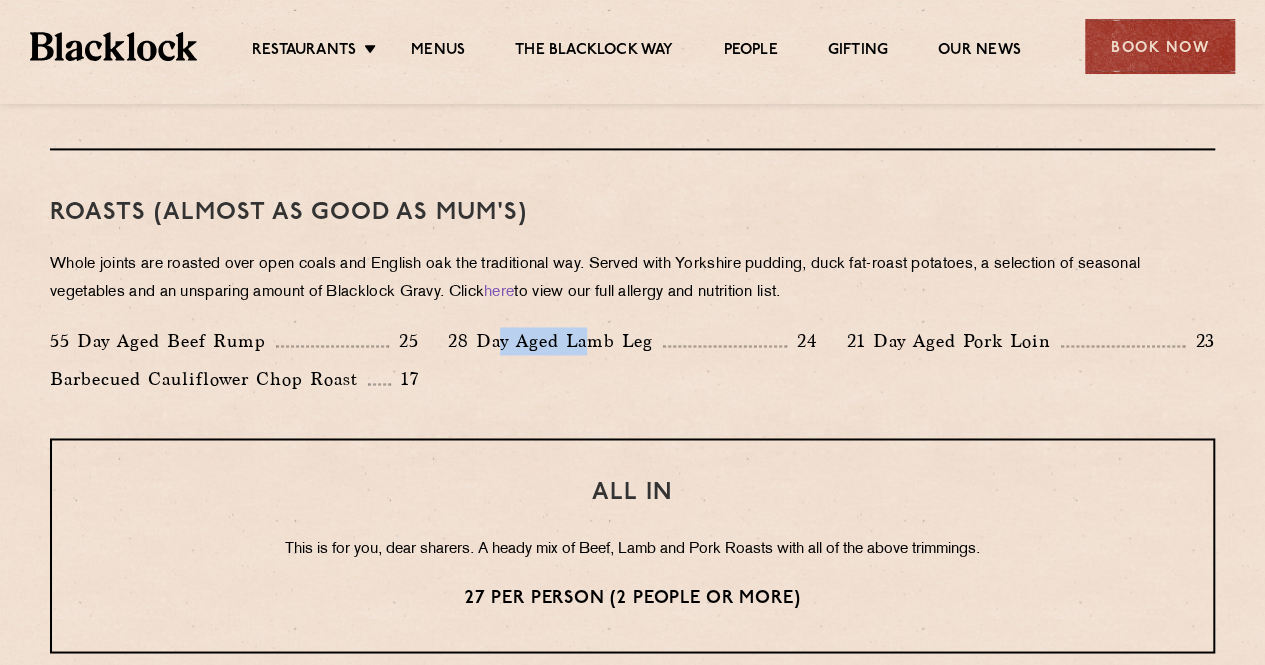 drag, startPoint x: 502, startPoint y: 341, endPoint x: 612, endPoint y: 347, distance: 110.16351 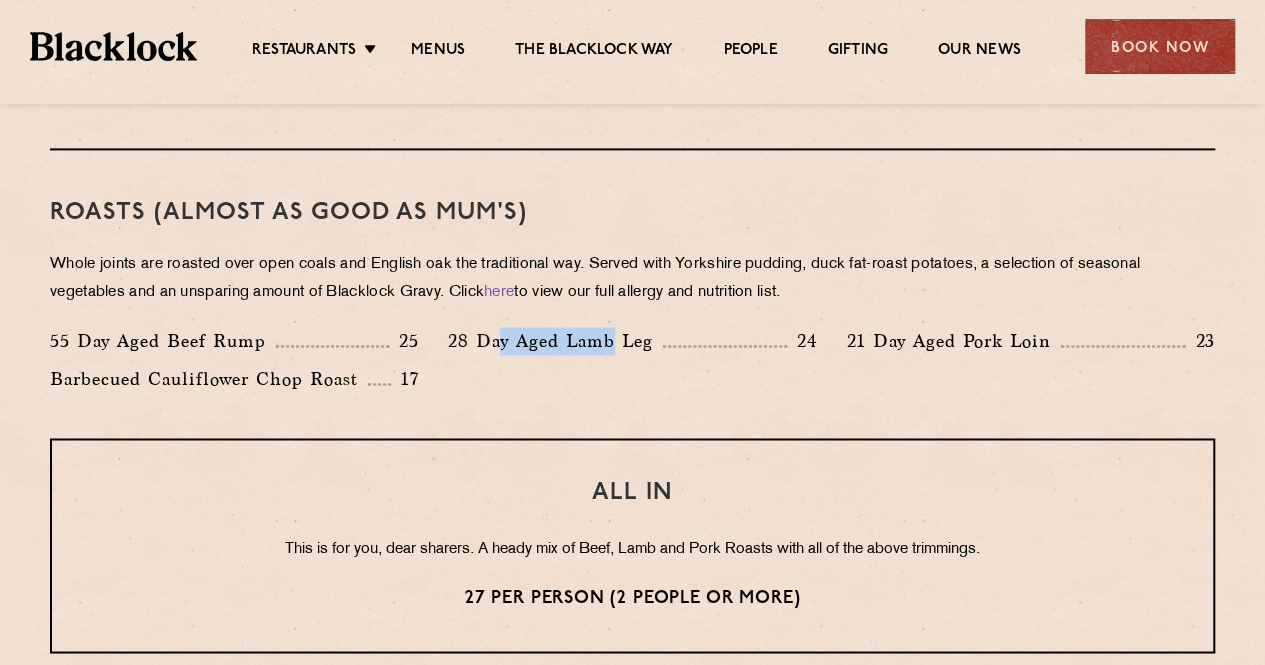 click on "28 Day Aged Lamb Leg" at bounding box center [555, 341] 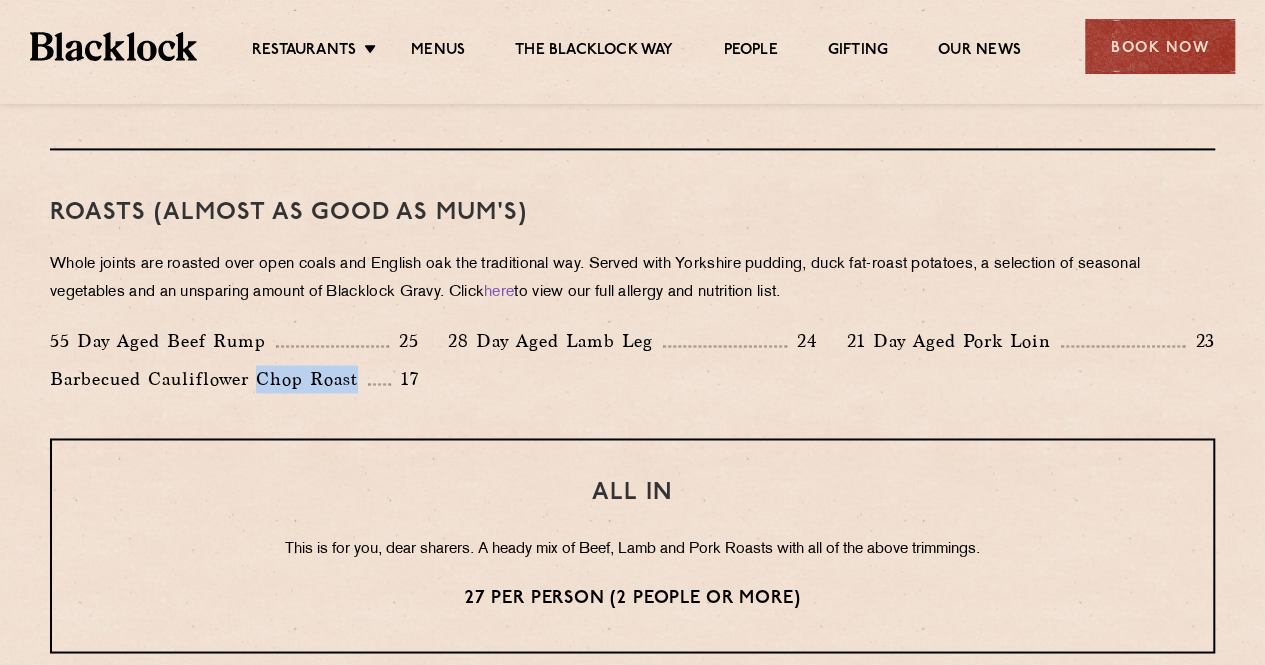 drag, startPoint x: 254, startPoint y: 378, endPoint x: 384, endPoint y: 389, distance: 130.46455 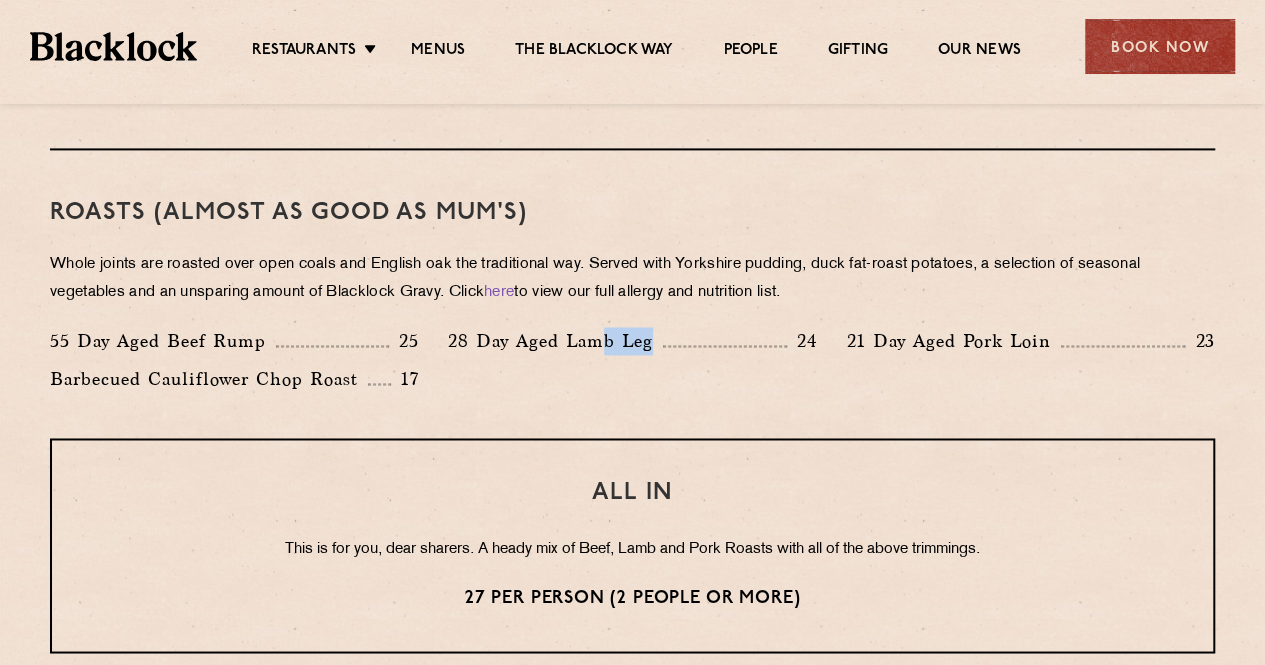 drag, startPoint x: 599, startPoint y: 342, endPoint x: 688, endPoint y: 342, distance: 89 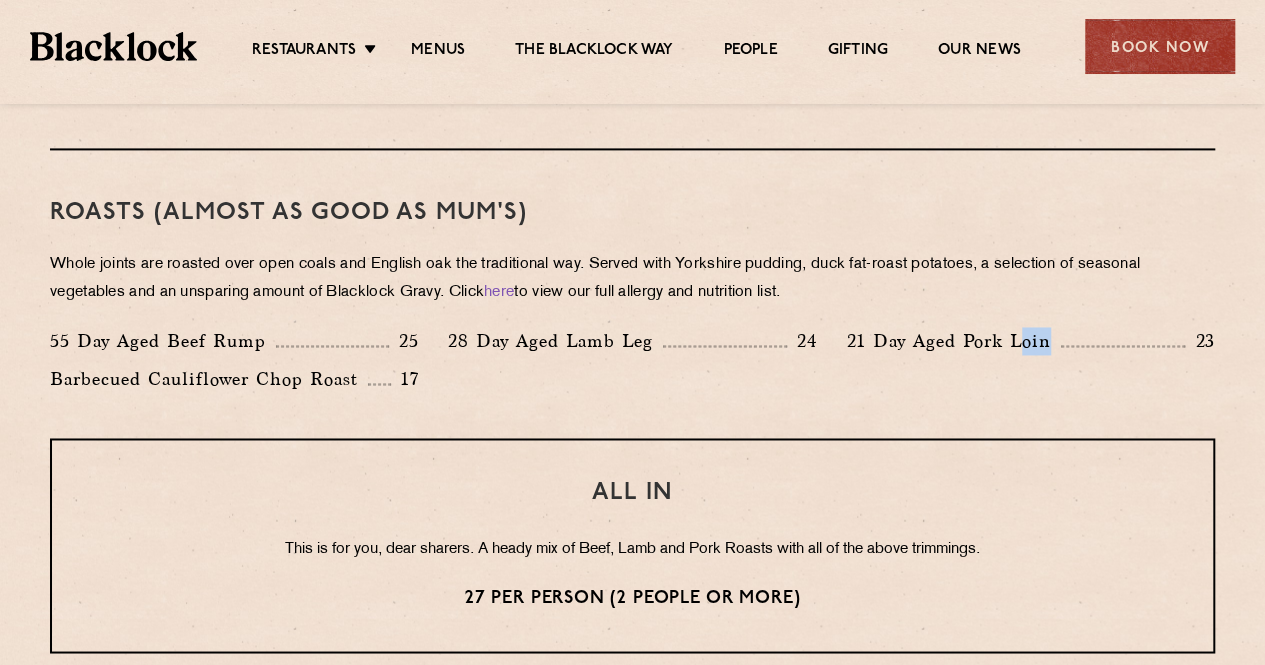 drag, startPoint x: 1020, startPoint y: 331, endPoint x: 1082, endPoint y: 337, distance: 62.289646 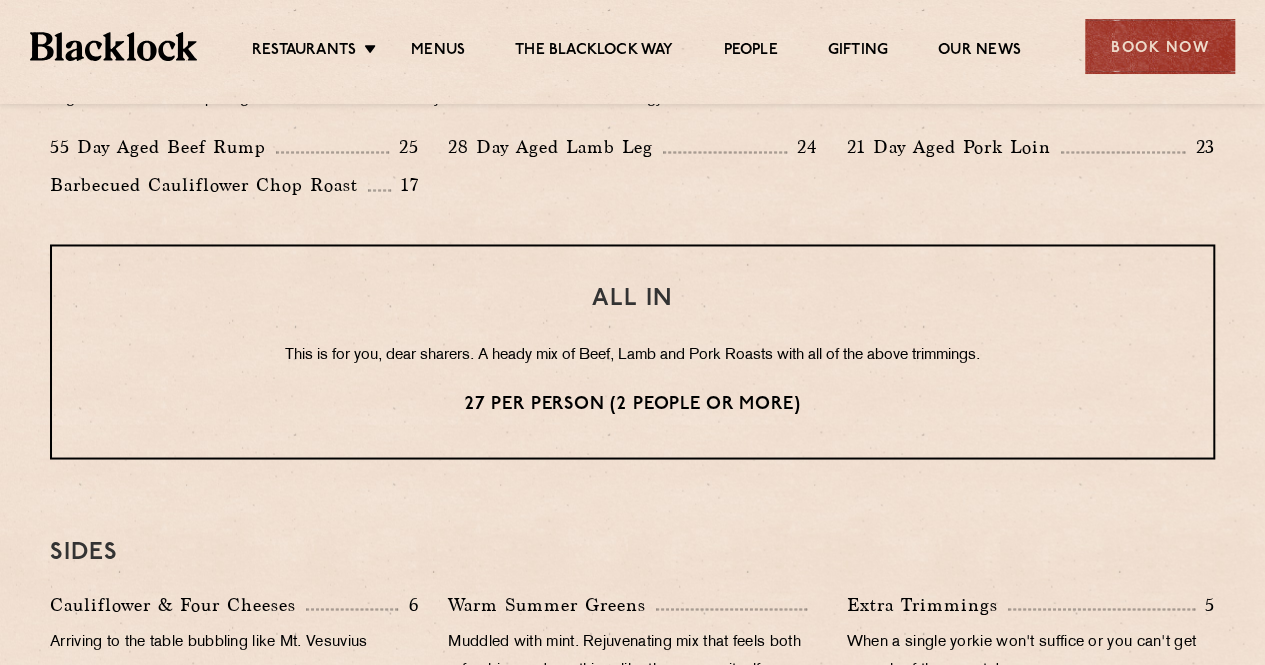 scroll, scrollTop: 1580, scrollLeft: 0, axis: vertical 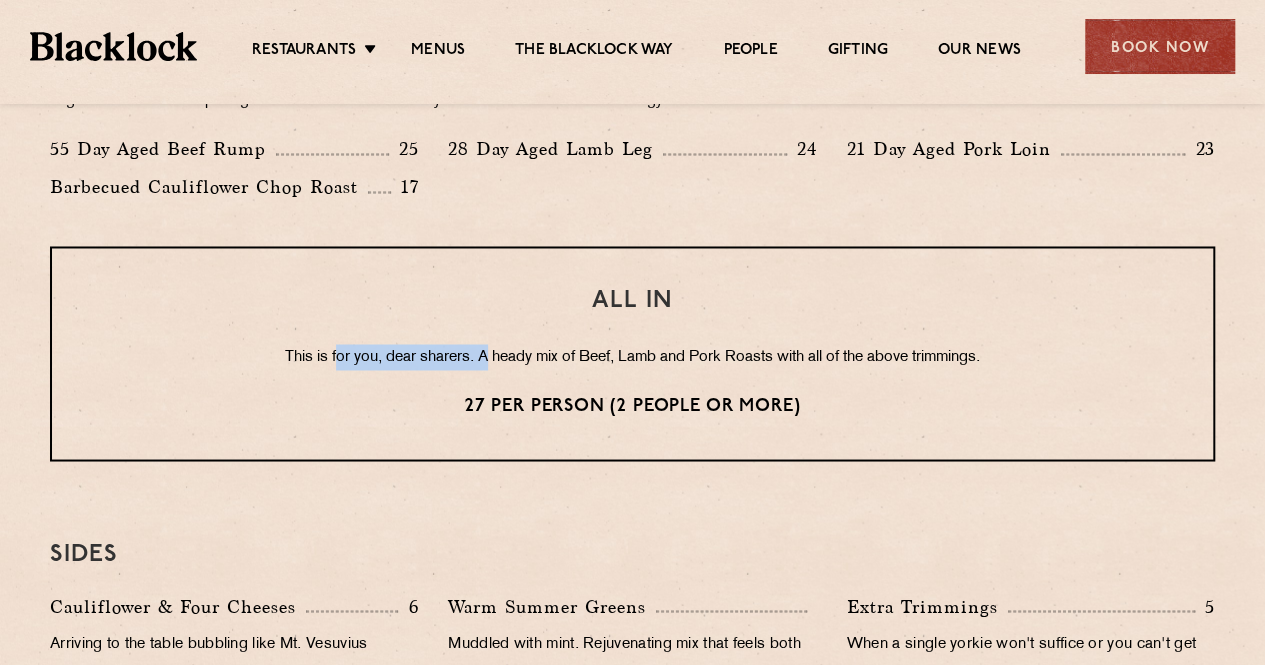 drag, startPoint x: 330, startPoint y: 351, endPoint x: 486, endPoint y: 360, distance: 156.2594 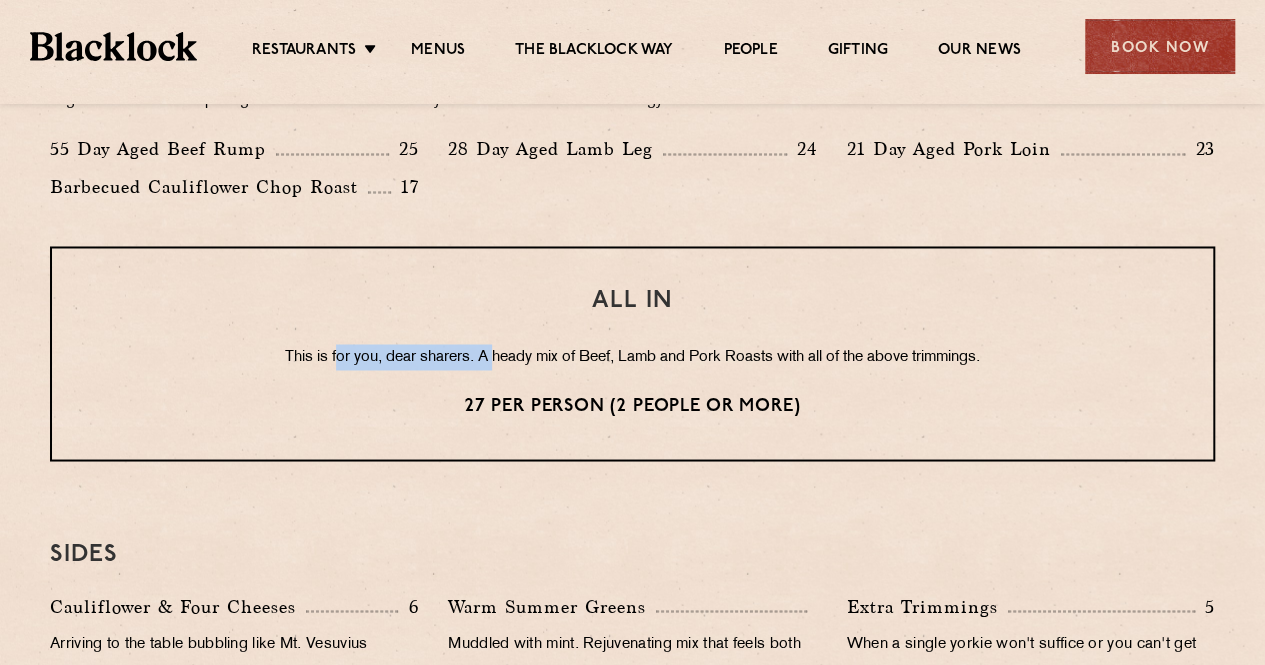 click on "This is for you, dear sharers.
A heady mix of Beef, Lamb and Pork Roasts with all of the above trimmings." at bounding box center [632, 357] 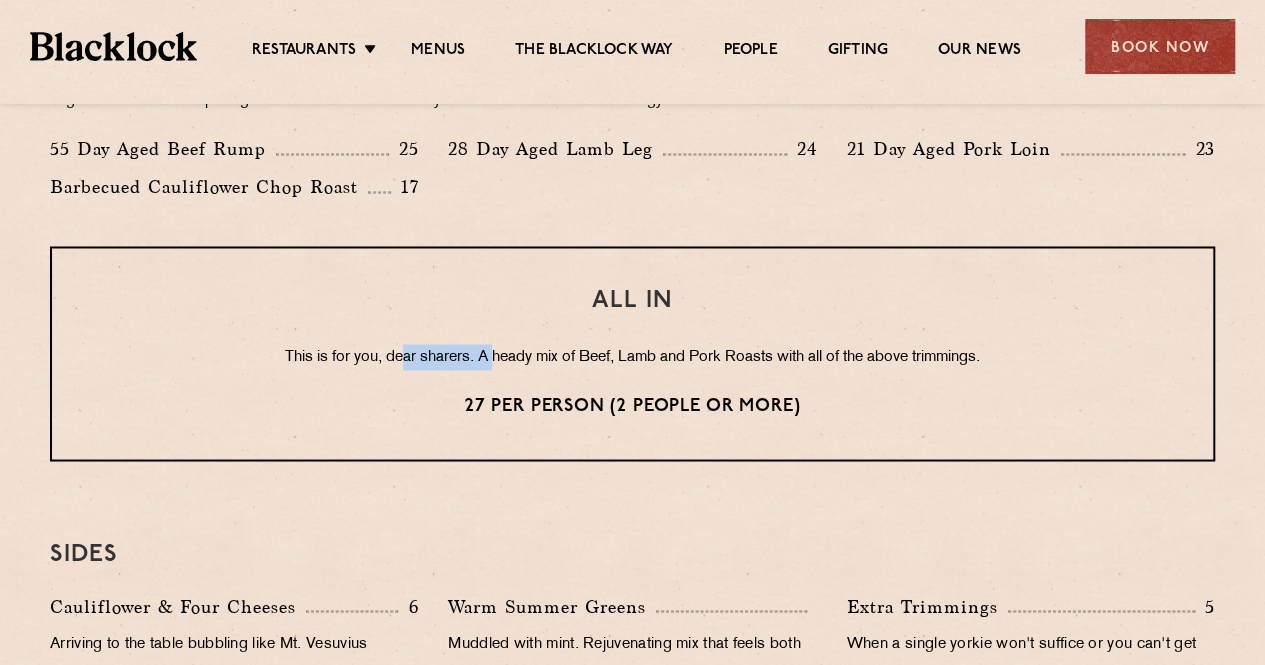 drag, startPoint x: 486, startPoint y: 360, endPoint x: 390, endPoint y: 355, distance: 96.13012 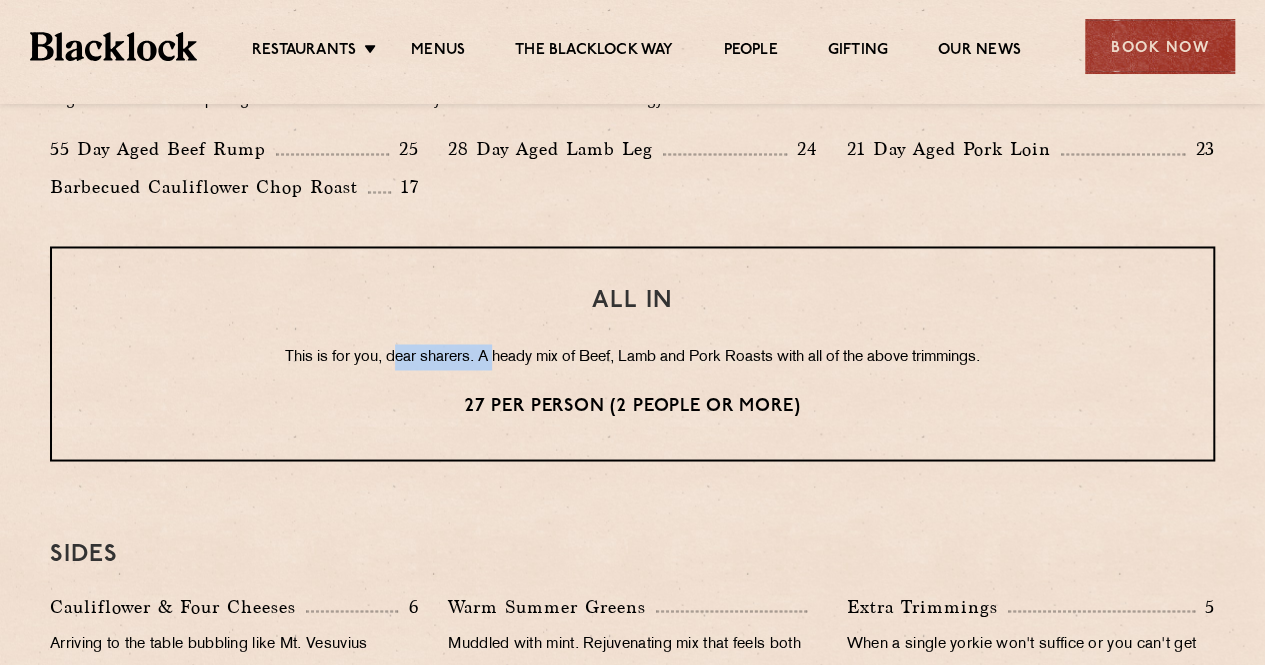 click on "This is for you, dear sharers.
A heady mix of Beef, Lamb and Pork Roasts with all of the above trimmings." at bounding box center [632, 357] 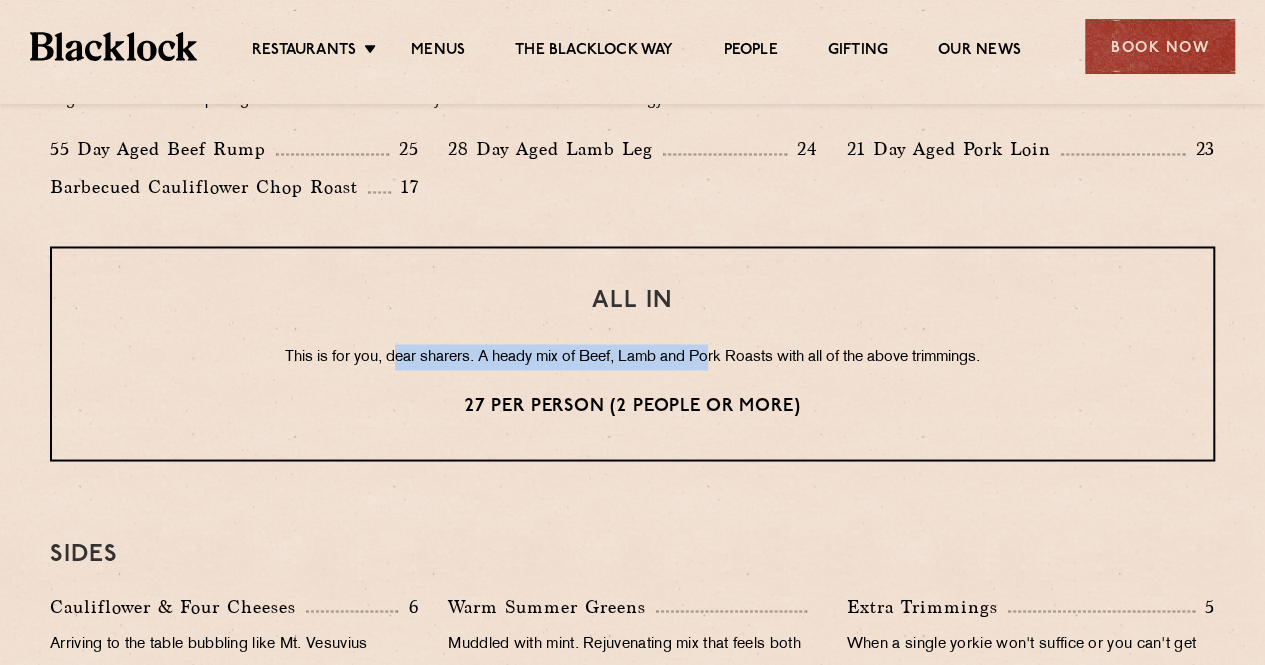 drag, startPoint x: 390, startPoint y: 355, endPoint x: 709, endPoint y: 364, distance: 319.12692 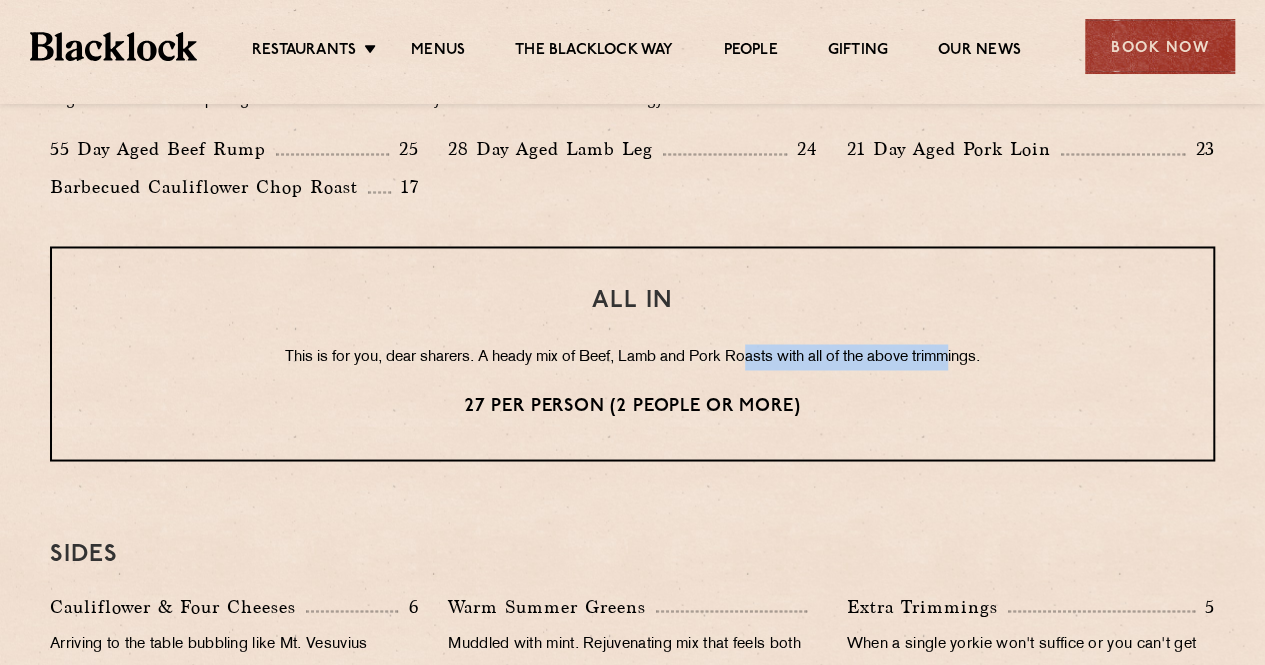 drag, startPoint x: 746, startPoint y: 360, endPoint x: 966, endPoint y: 348, distance: 220.32703 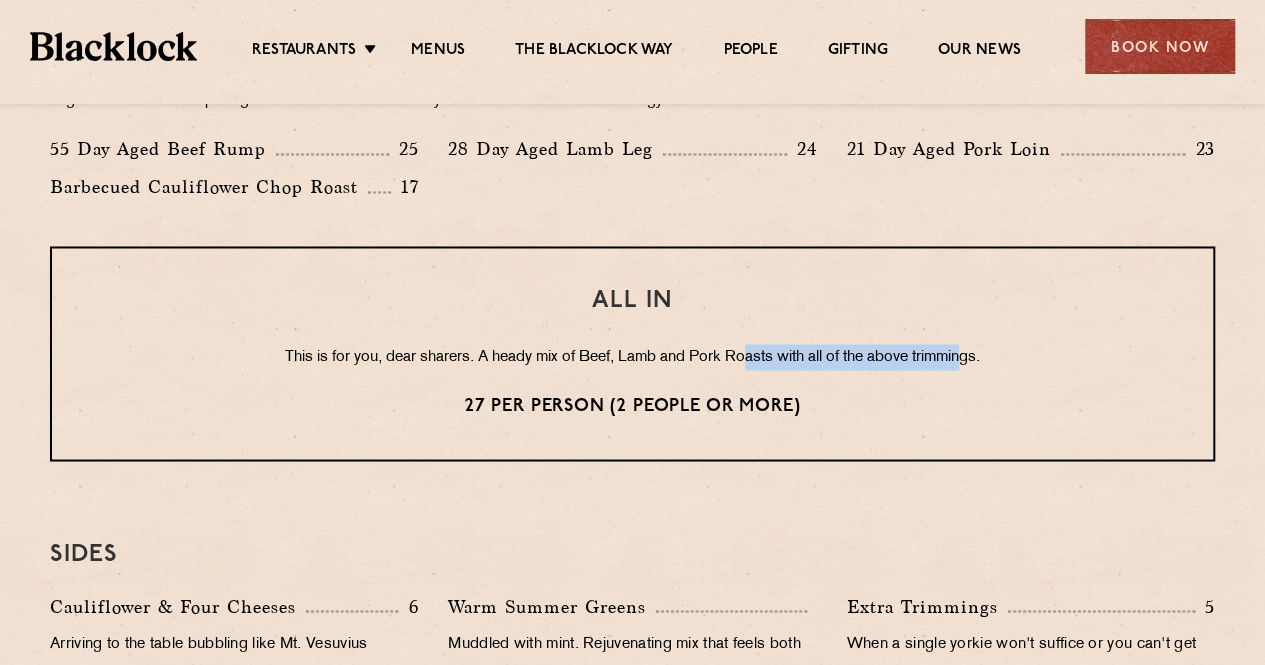 click on "This is for you, dear sharers.
A heady mix of Beef, Lamb and Pork Roasts with all of the above trimmings." at bounding box center (632, 357) 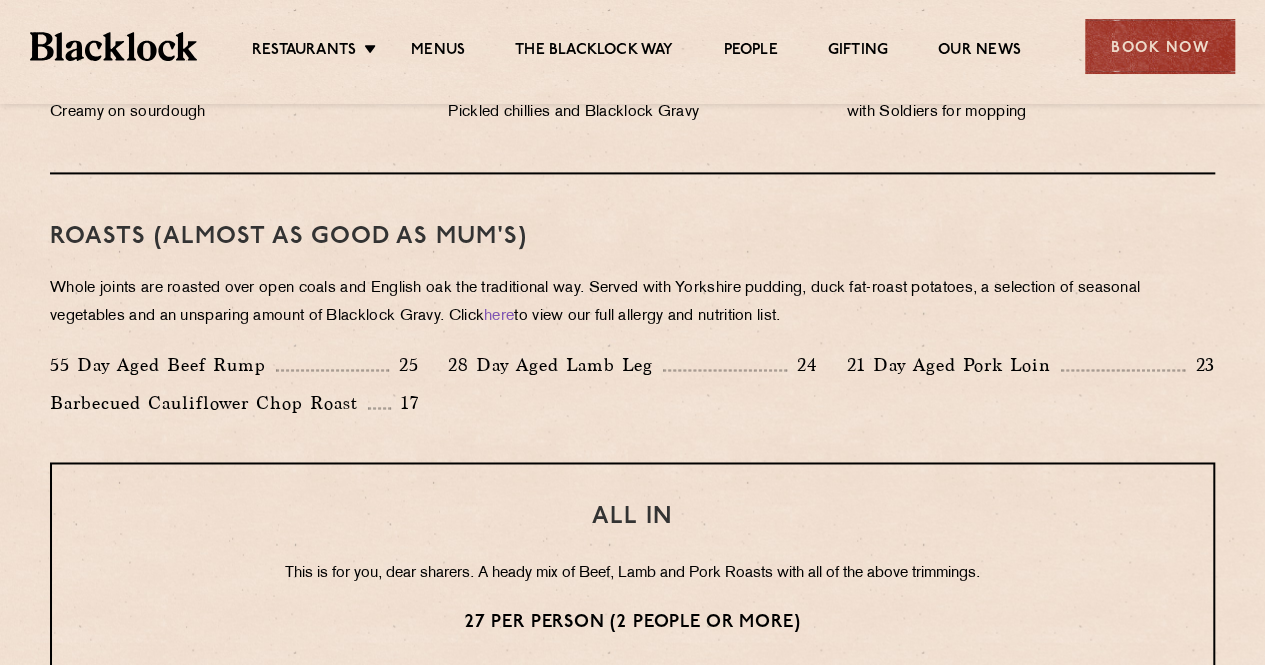 scroll, scrollTop: 1377, scrollLeft: 0, axis: vertical 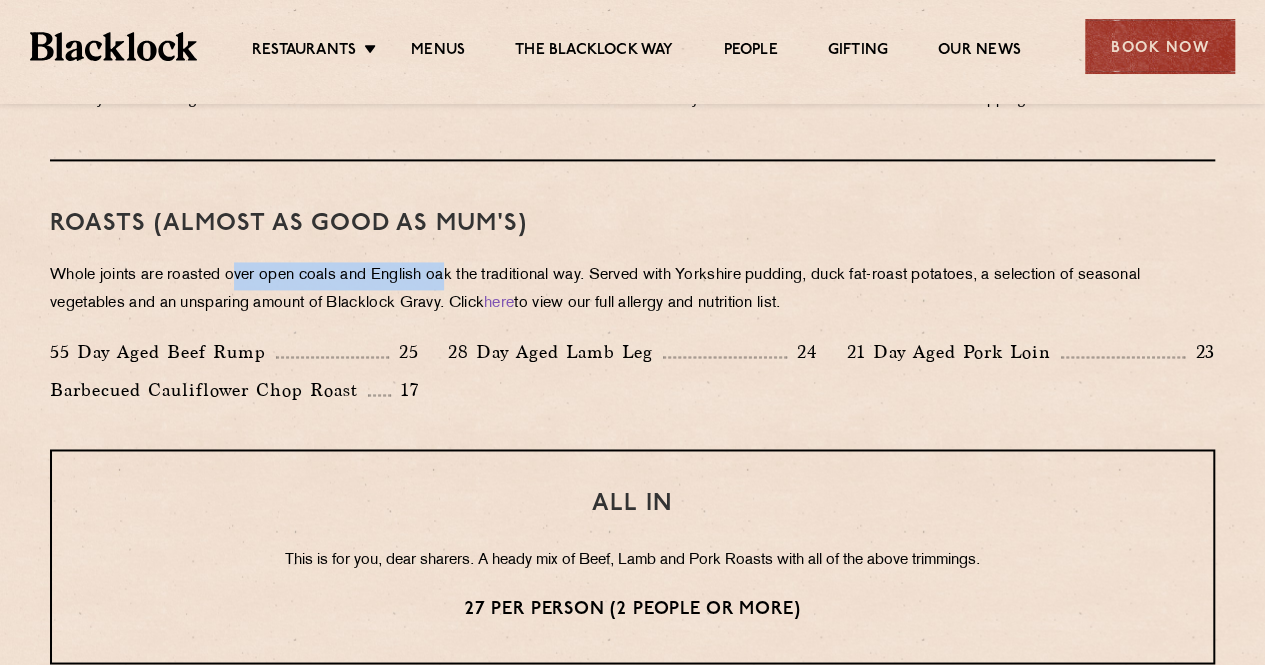 drag, startPoint x: 238, startPoint y: 271, endPoint x: 455, endPoint y: 278, distance: 217.11287 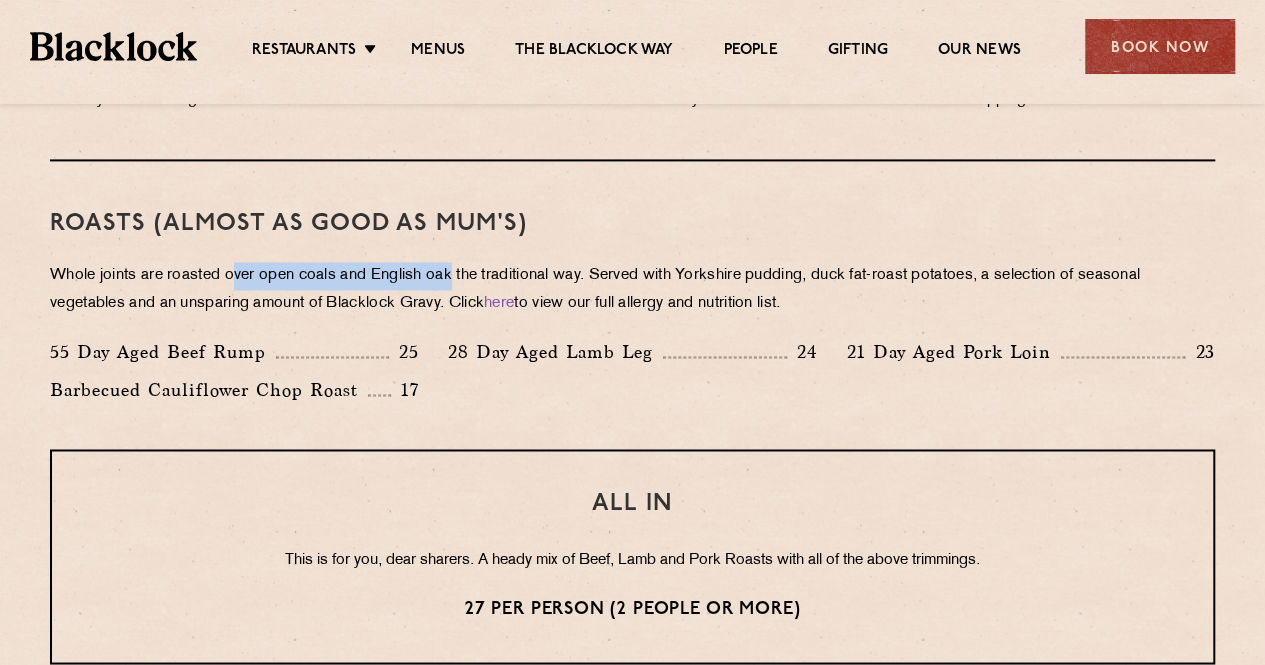 click on "Whole joints are roasted over open coals and English oak the traditional way. Served with Yorkshire pudding, duck fat-roast potatoes, a selection of seasonal vegetables and an unsparing amount of Blacklock Gravy. Click  here  to view our full allergy and nutrition list." at bounding box center (632, 290) 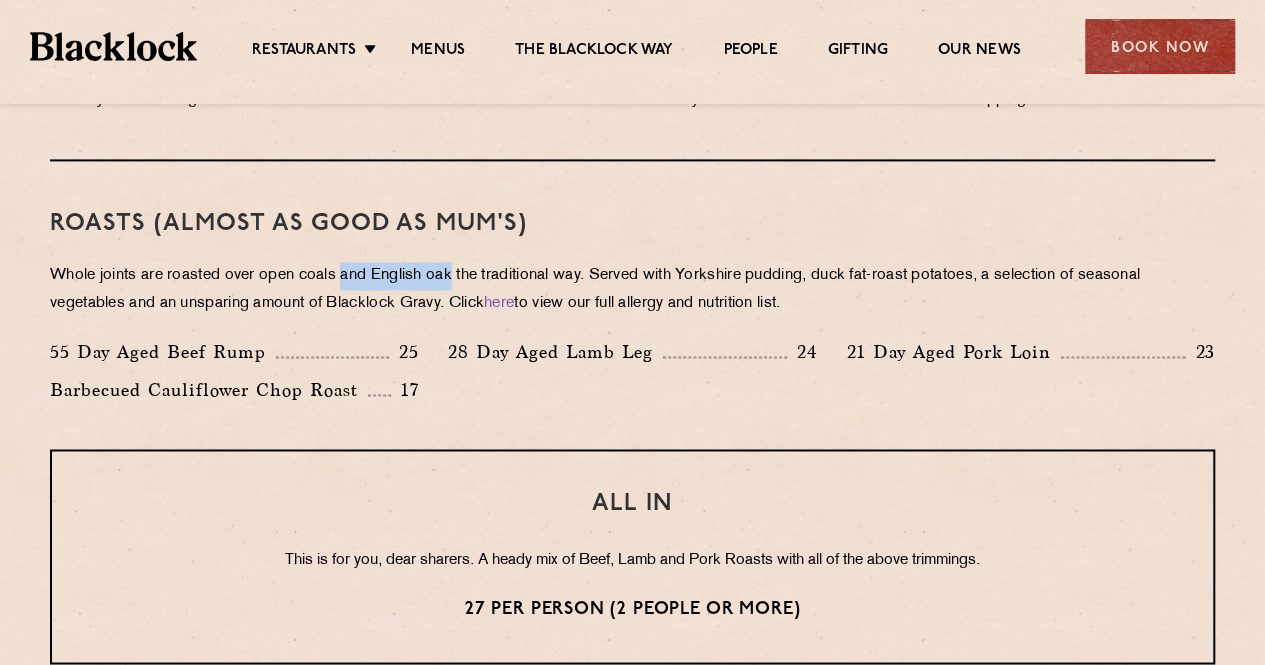 drag, startPoint x: 455, startPoint y: 278, endPoint x: 349, endPoint y: 277, distance: 106.004715 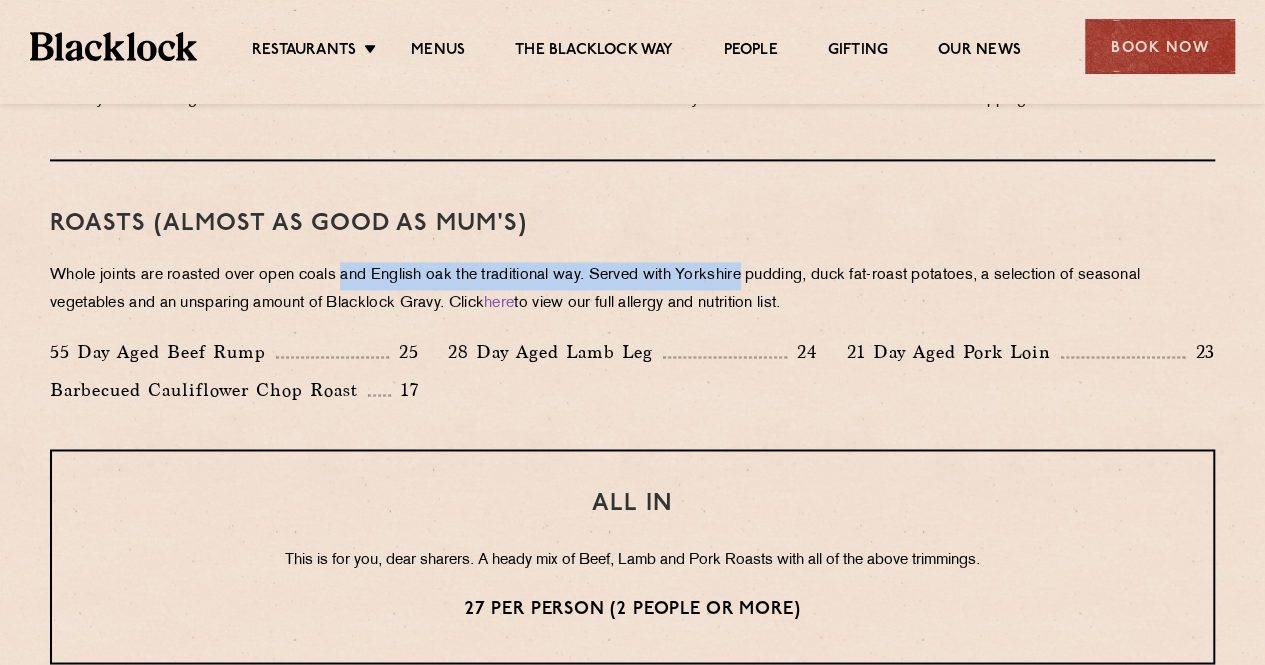 drag, startPoint x: 349, startPoint y: 277, endPoint x: 726, endPoint y: 288, distance: 377.16043 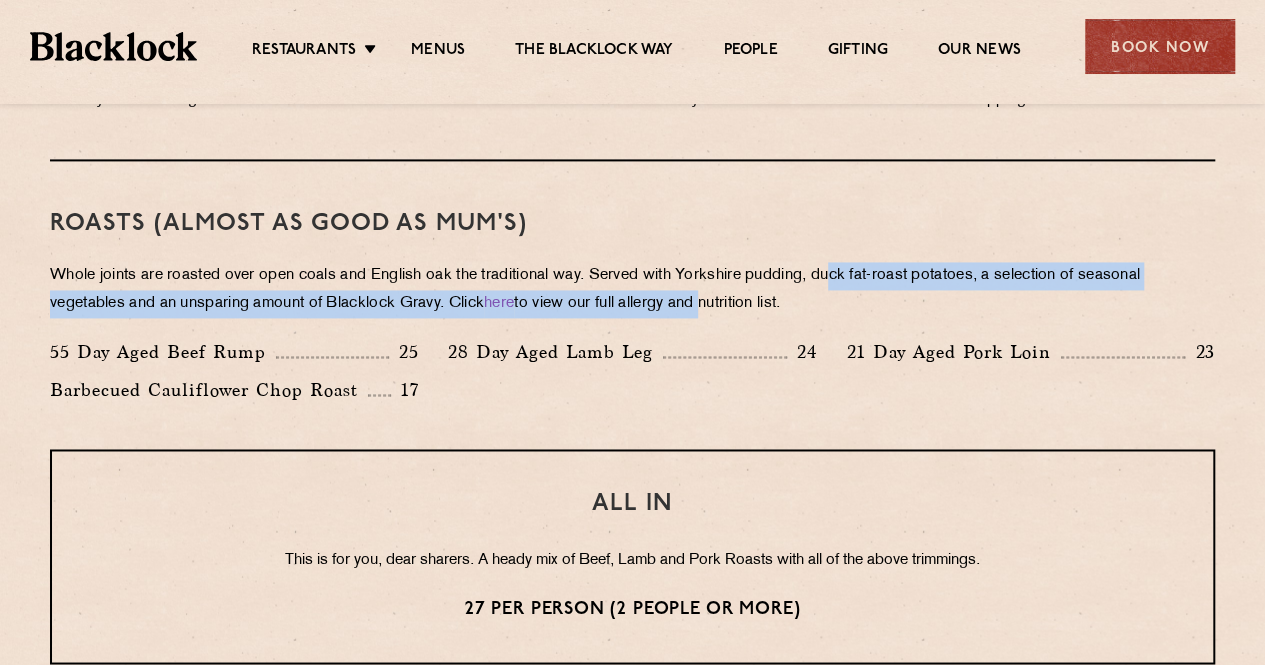 drag, startPoint x: 840, startPoint y: 279, endPoint x: 716, endPoint y: 295, distance: 125.028 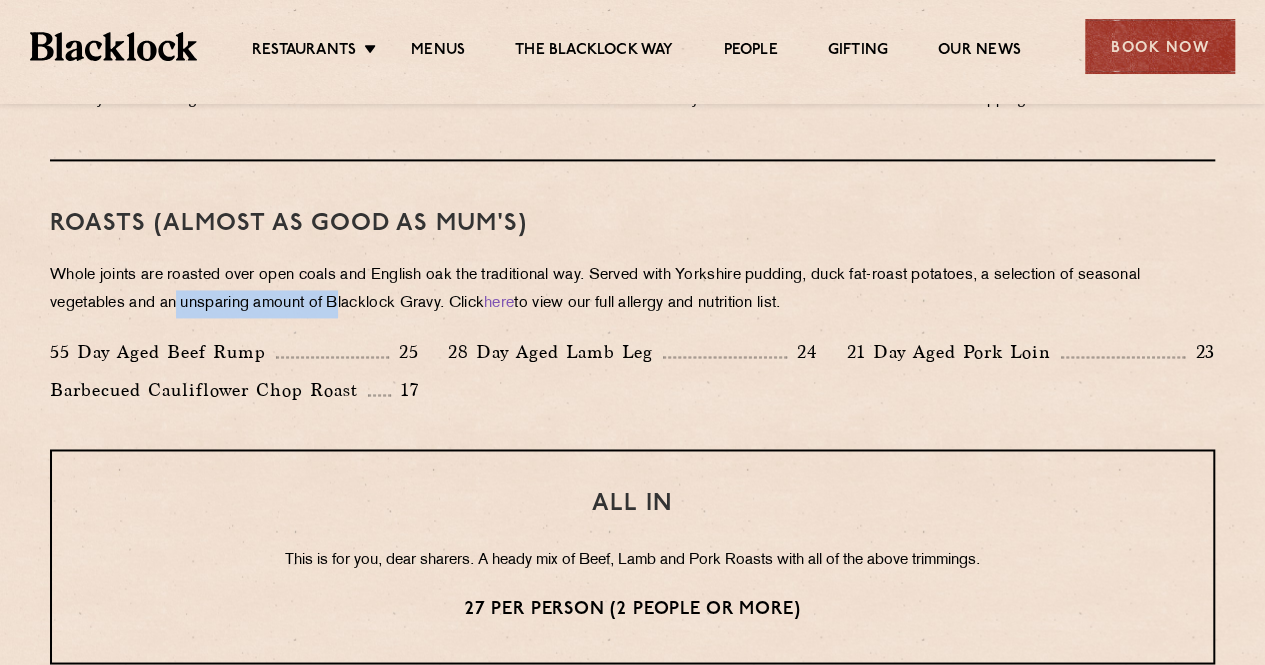 drag, startPoint x: 176, startPoint y: 299, endPoint x: 340, endPoint y: 293, distance: 164.10973 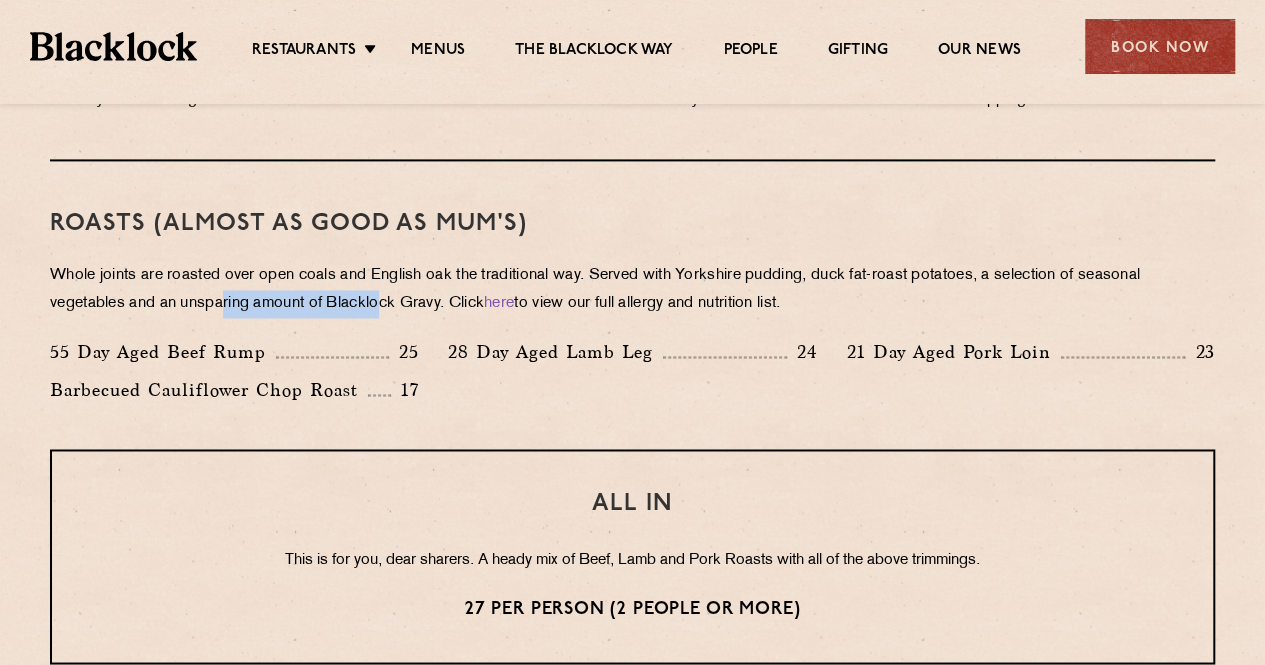 drag, startPoint x: 383, startPoint y: 295, endPoint x: 223, endPoint y: 293, distance: 160.0125 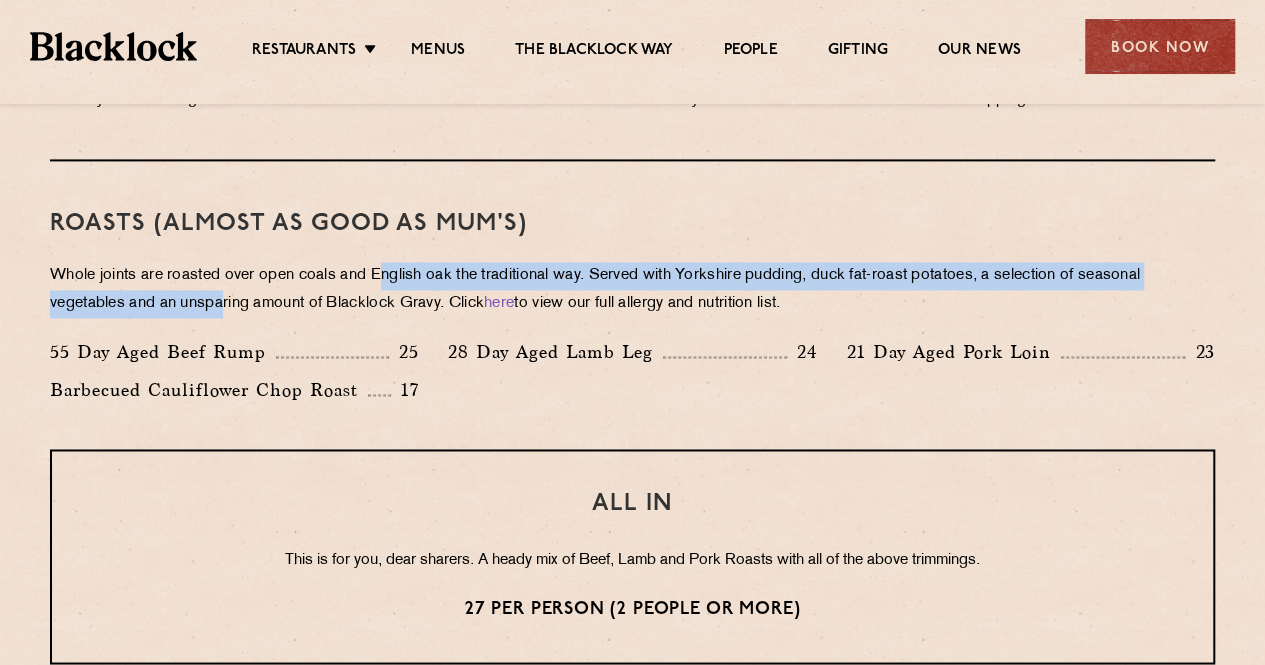 drag, startPoint x: 223, startPoint y: 293, endPoint x: 396, endPoint y: 285, distance: 173.18488 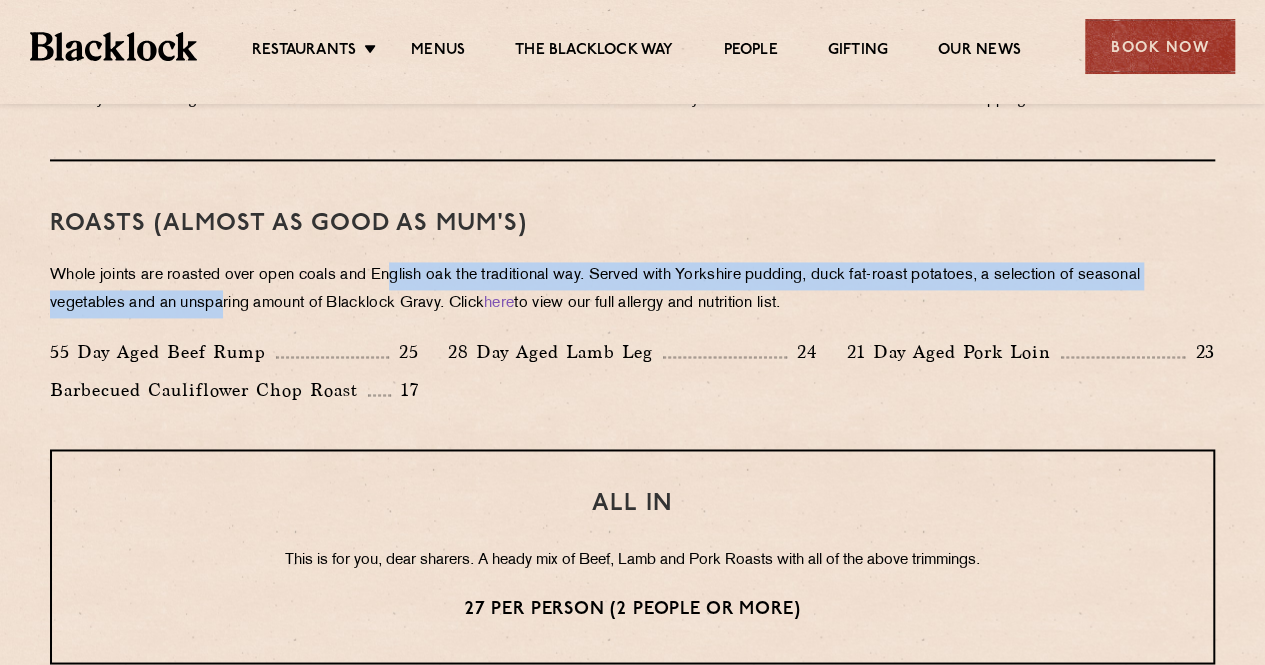 click on "Whole joints are roasted over open coals and English oak the traditional way. Served with Yorkshire pudding, duck fat-roast potatoes, a selection of seasonal vegetables and an unsparing amount of Blacklock Gravy. Click  here  to view our full allergy and nutrition list." at bounding box center (632, 290) 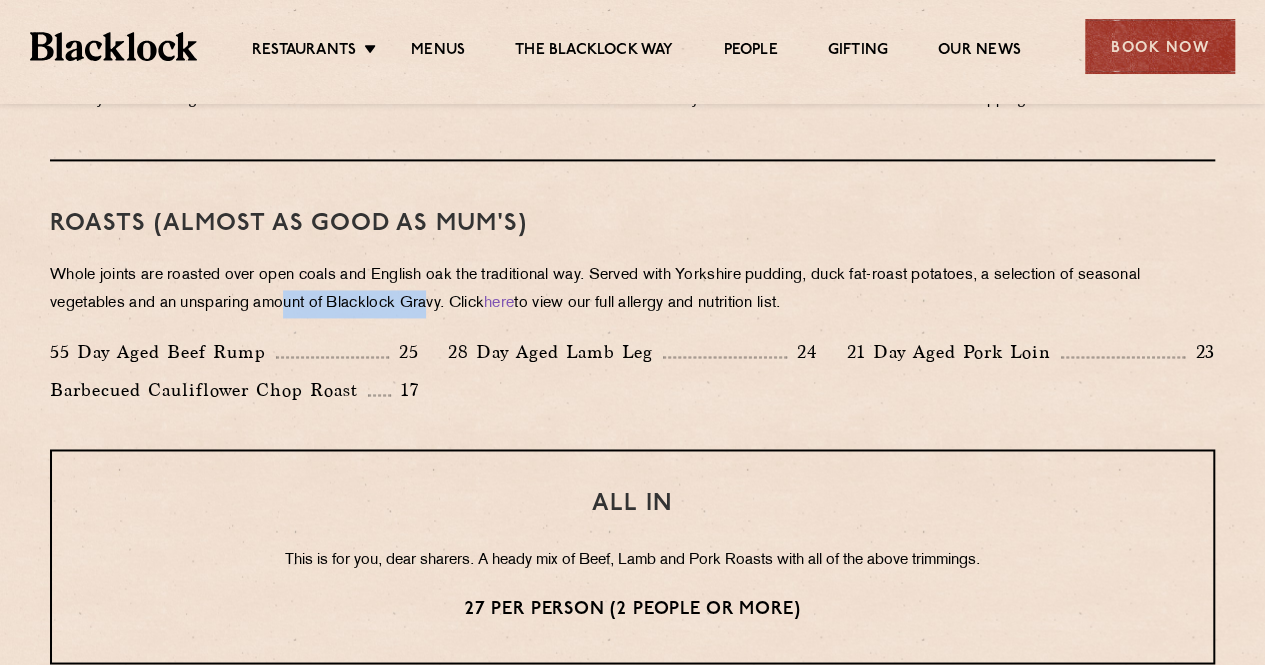 drag, startPoint x: 430, startPoint y: 300, endPoint x: 282, endPoint y: 301, distance: 148.00337 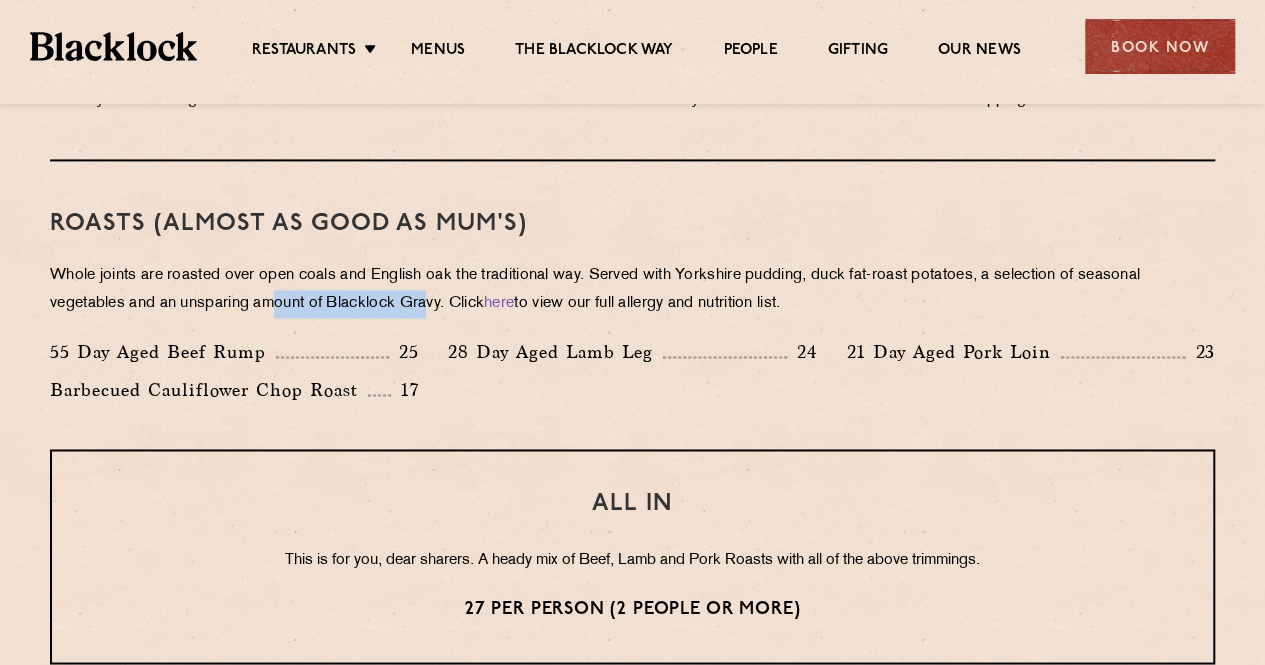 click on "Whole joints are roasted over open coals and English oak the traditional way. Served with Yorkshire pudding, duck fat-roast potatoes, a selection of seasonal vegetables and an unsparing amount of Blacklock Gravy. Click  here  to view our full allergy and nutrition list." at bounding box center (632, 290) 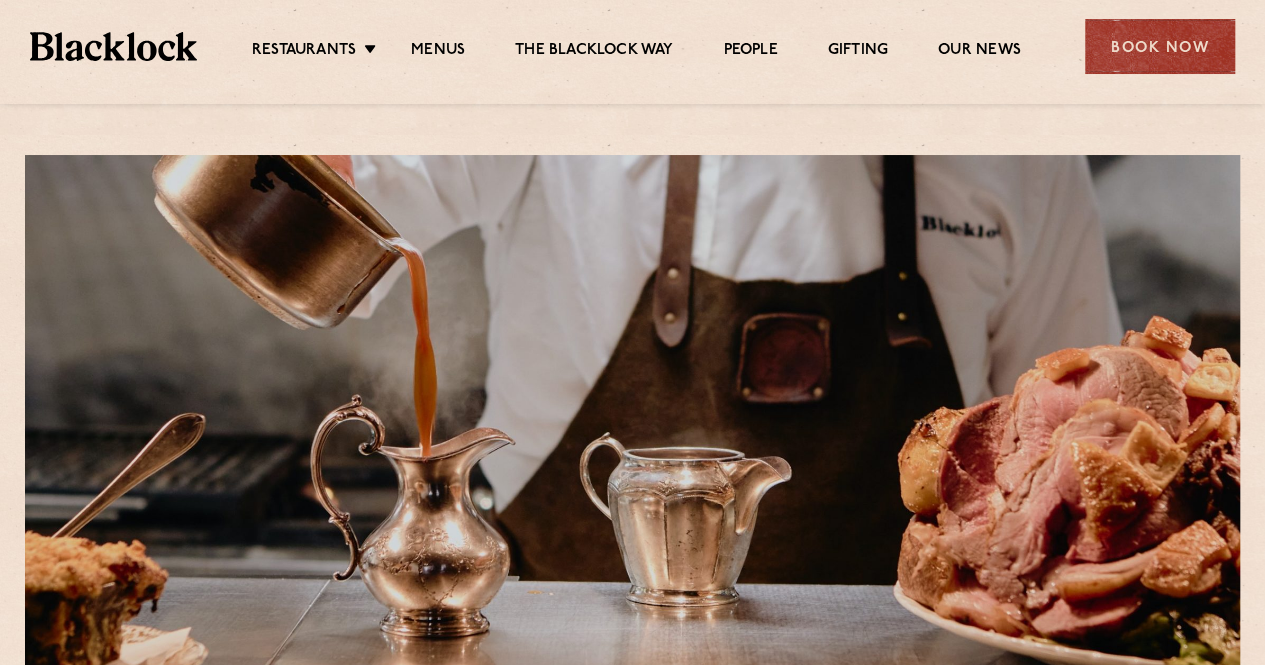 scroll, scrollTop: 97, scrollLeft: 0, axis: vertical 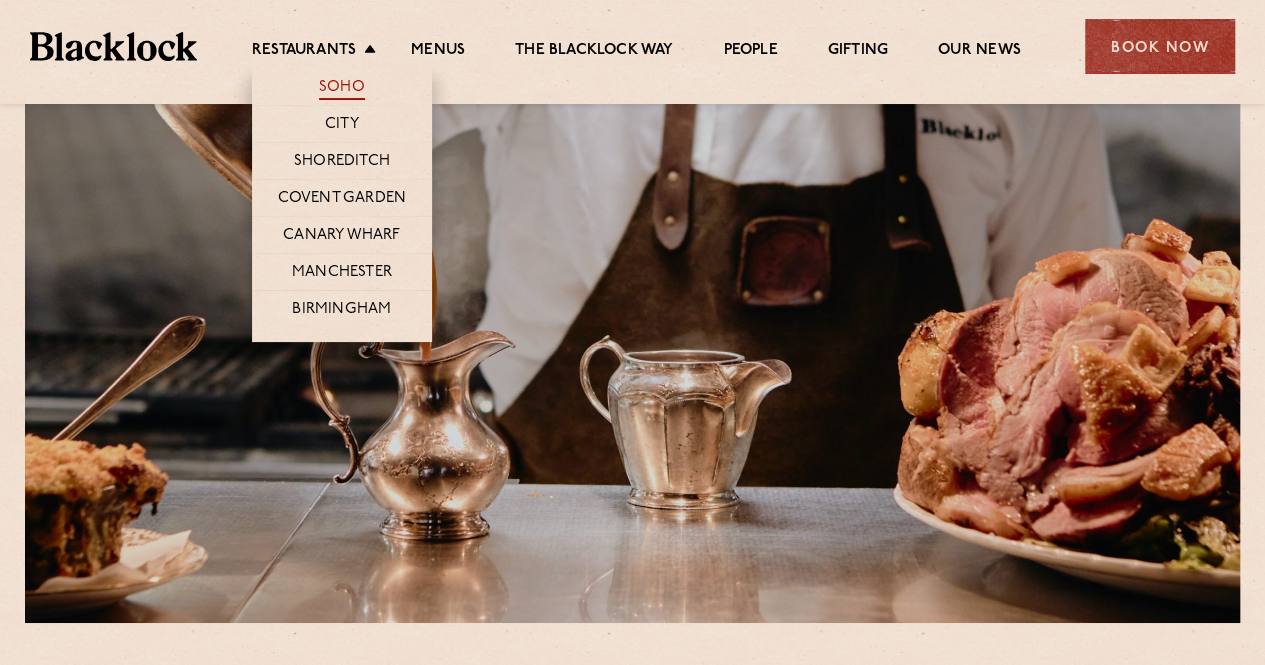 click on "Soho" at bounding box center (342, 89) 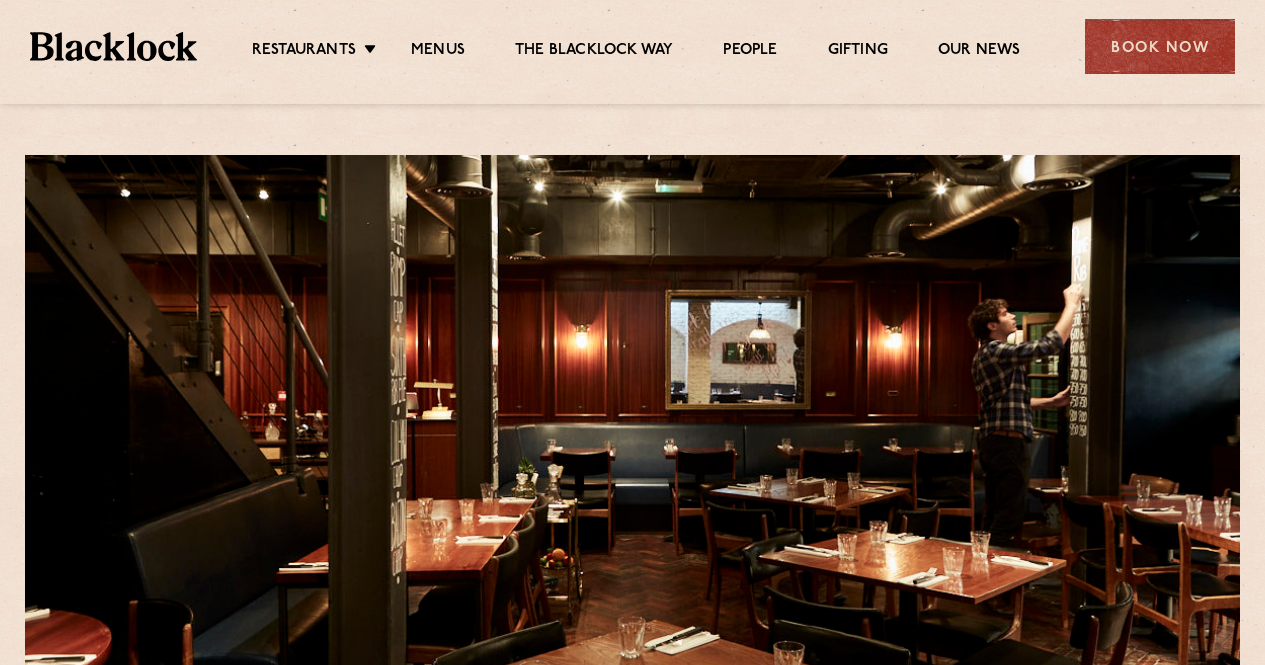 scroll, scrollTop: 0, scrollLeft: 0, axis: both 